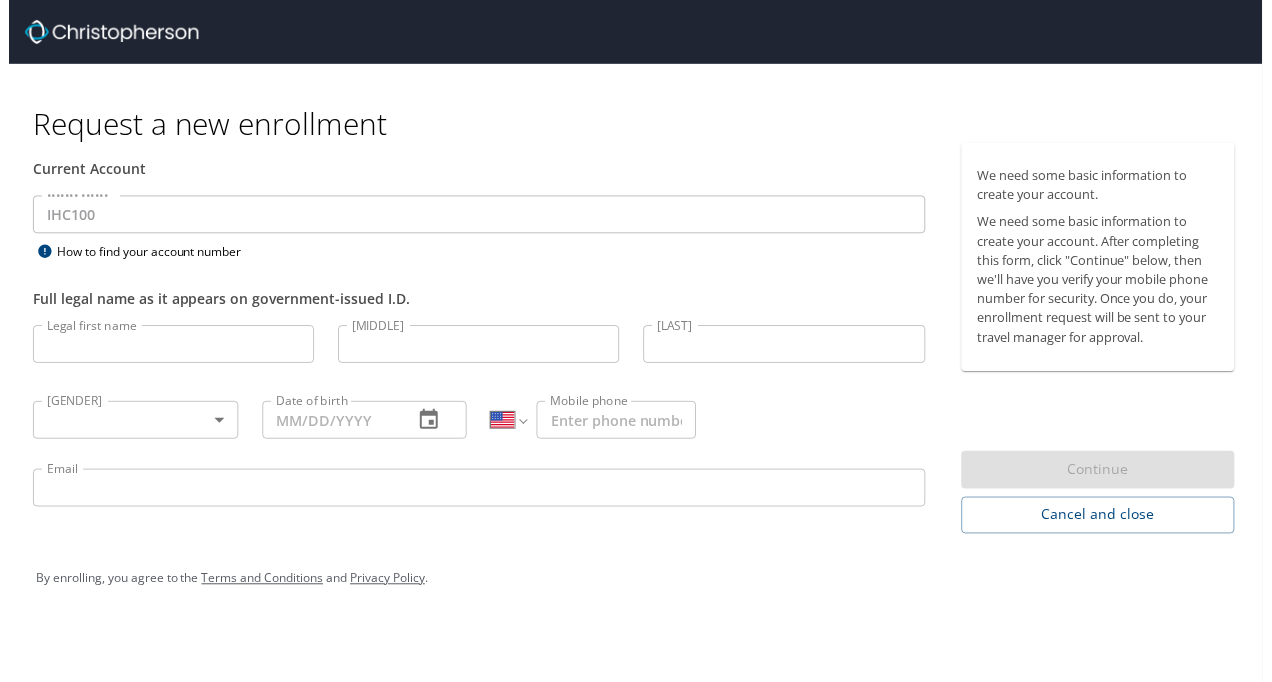 scroll, scrollTop: 0, scrollLeft: 0, axis: both 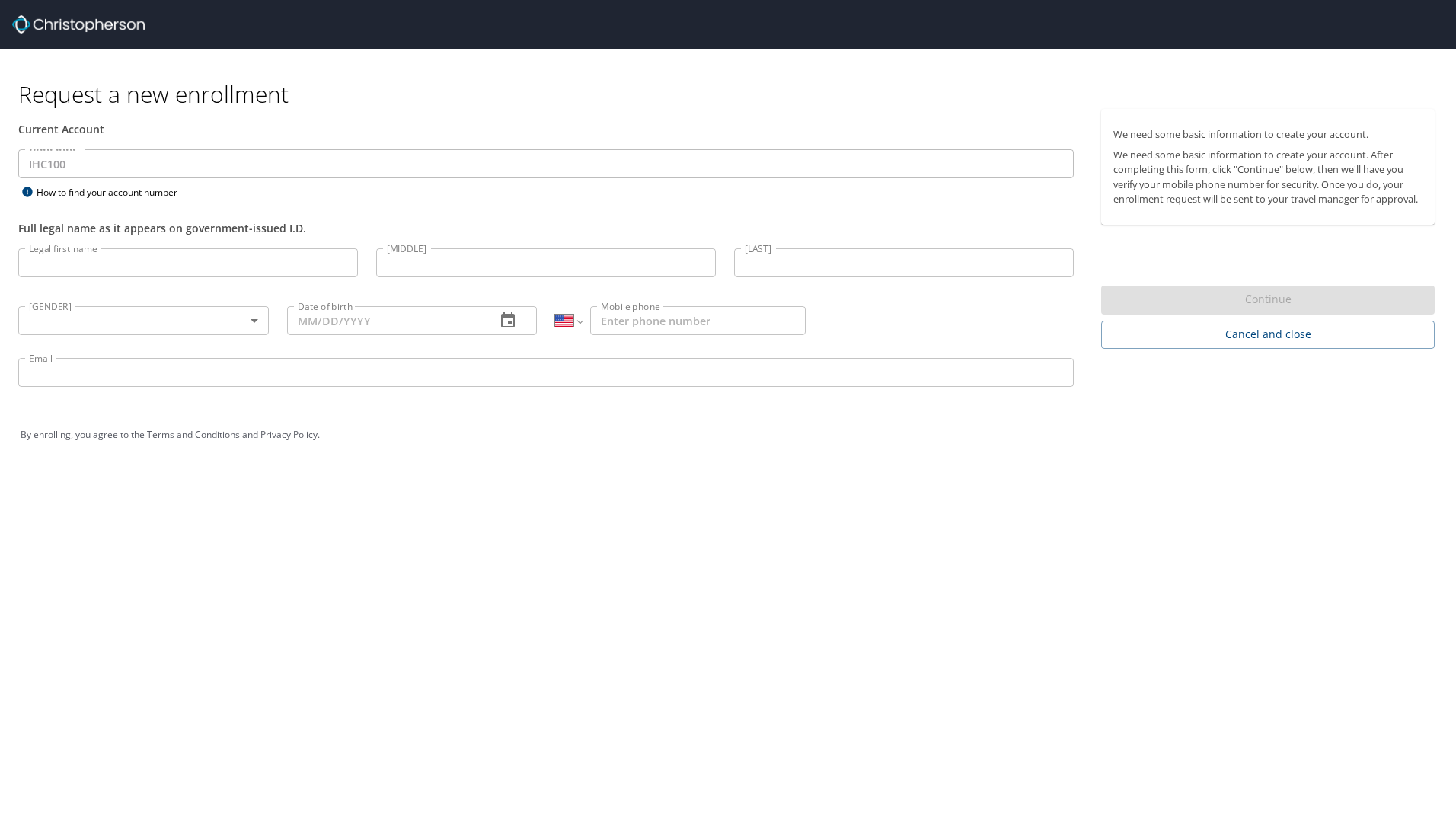 click on "Legal first name" at bounding box center (188, 263) 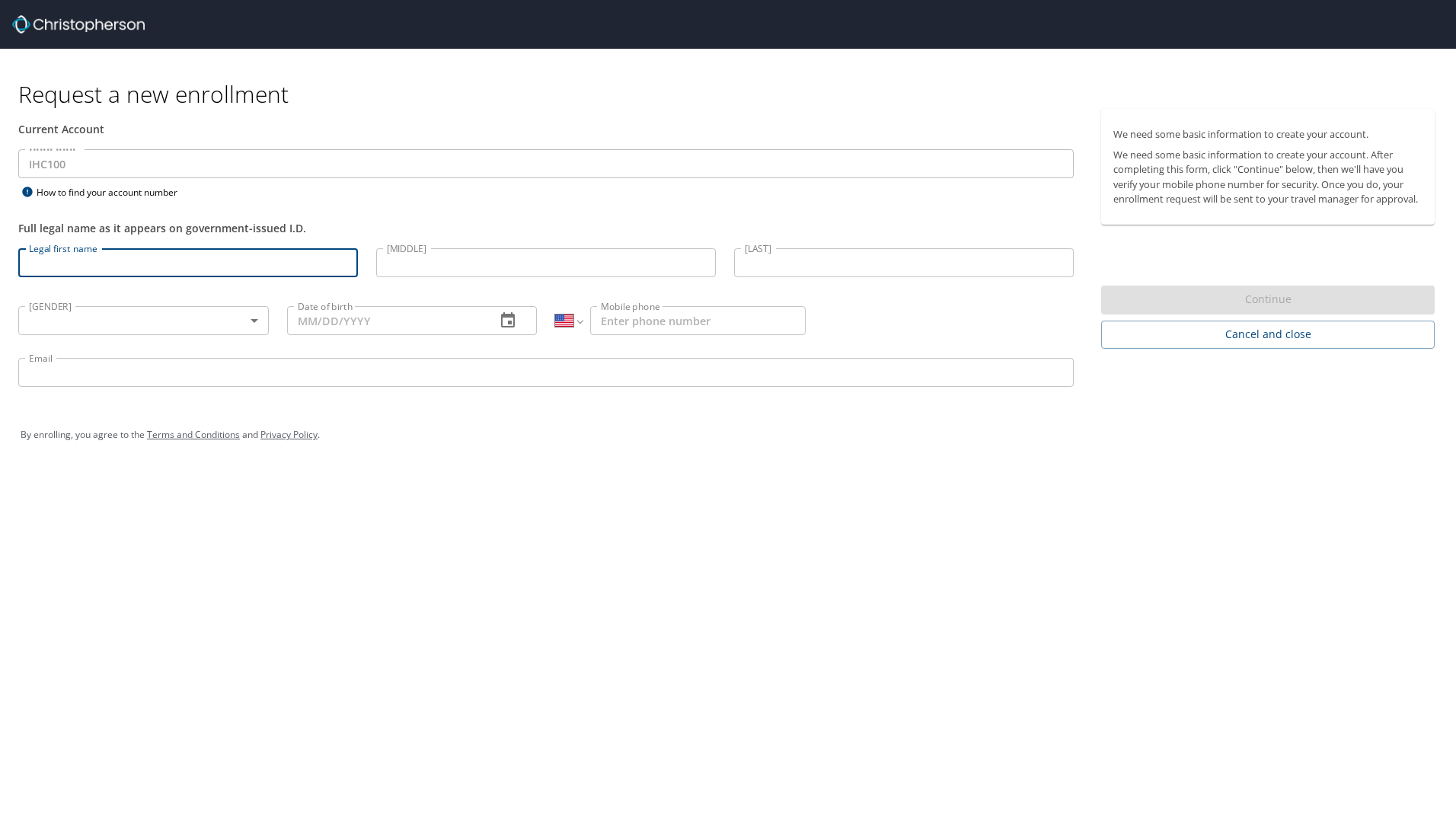 type on "[FIRST]" 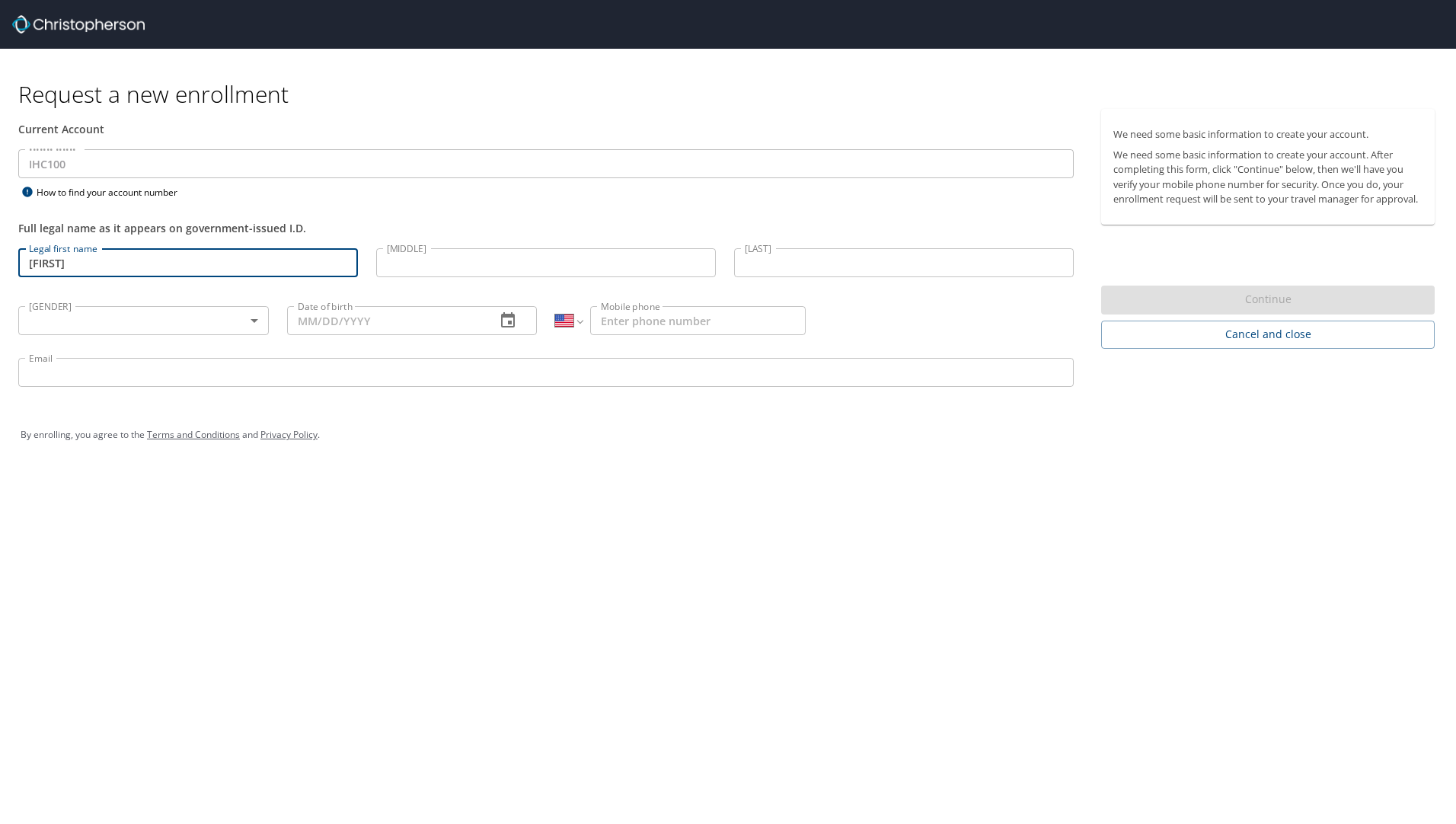 type on "[LAST]" 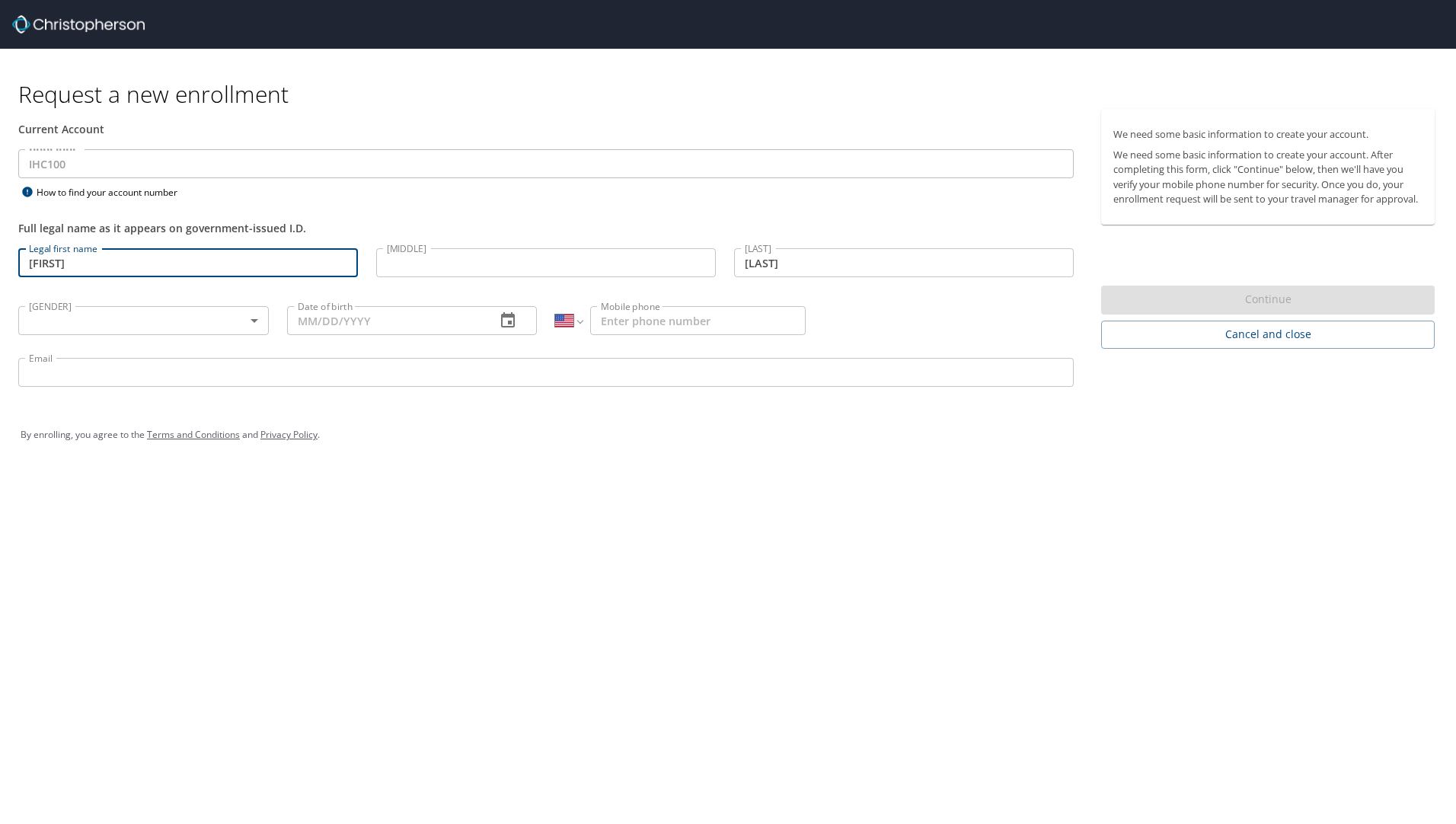 type on "[EMAIL]" 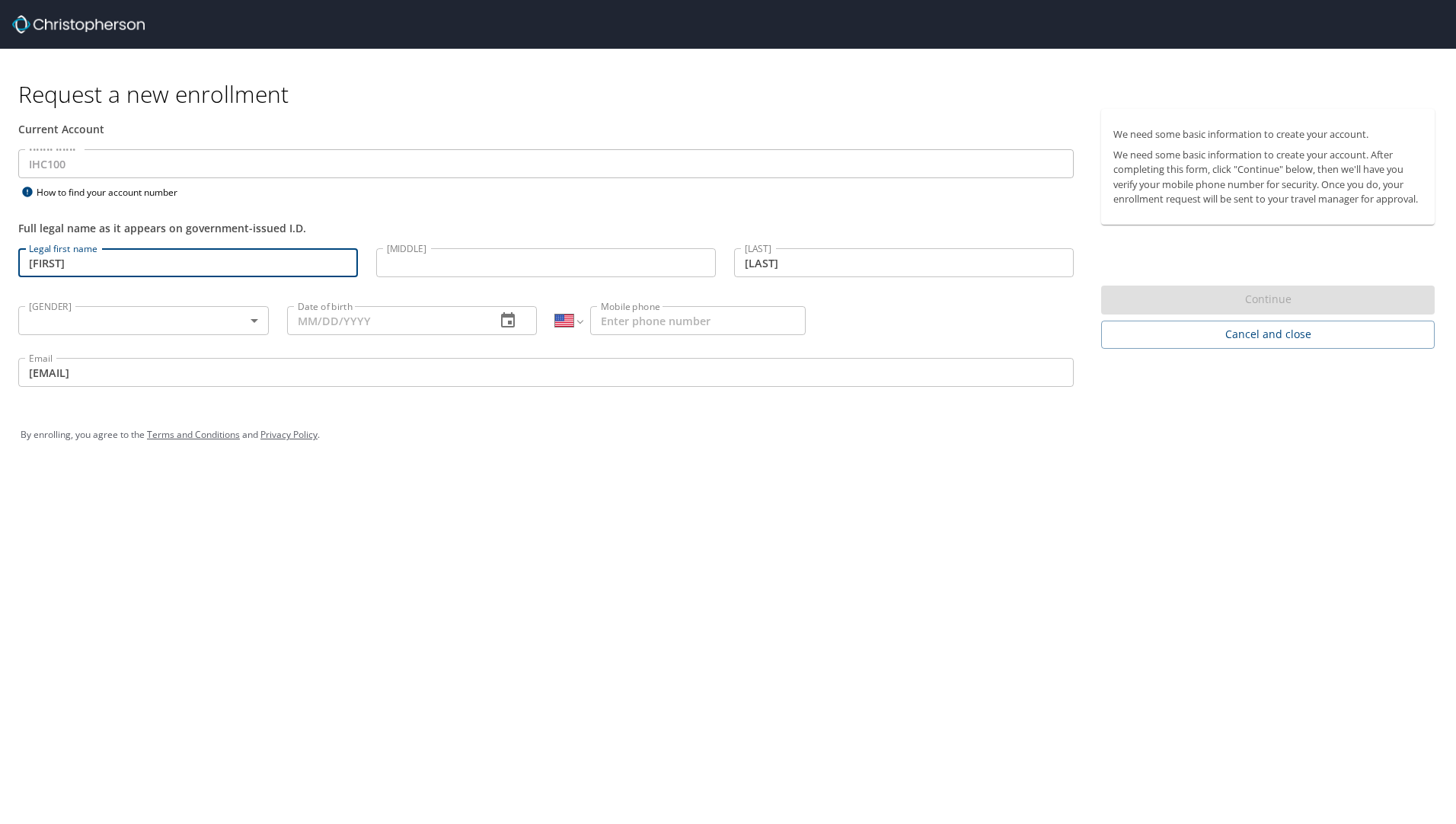 click on "[GENDER]" at bounding box center [143, 320] 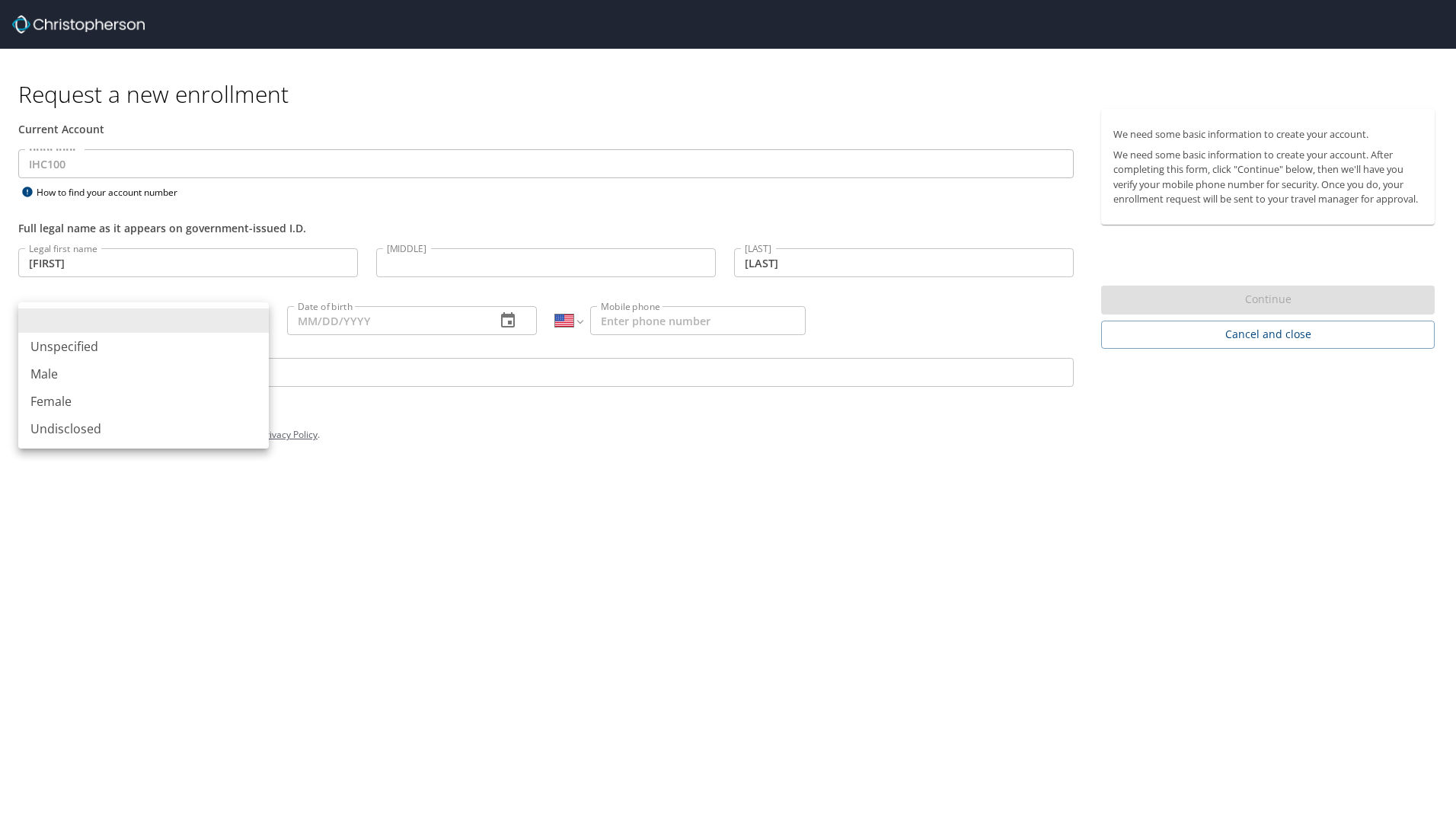 click on "••••••• • ••• •••••••••• ••••••• ••••••• ••••••• •••••• •••••• ••••••• ••••••  ••• •• •••• •••• ••••••• •••••• •••• ••••• •••• •• •• ••••••• •• ••••••••••••••••• •••• ••••• ••••• •••• ••••••• ••••• ••••• •••• ••••• •••••• •••• •••••••••• ••••• •••••• •••• •••••••••• ••••• •••• •••• ••••• ••••• •••• •••• ••••• •••••• • ••••• •••••• •••• •• ••••• •••• •• ••••• ••••••••••••• ••••••••••• ••••• ••••••• ••••••• ••••••• •••••••• ••••• ••••••• •••••• •••••••• ••••••• ••• ••••••• ••••••••• ••••••• ••••• ••••••••• •••••• ••••••••• ••••••• •••••••••• ••••••• ••••••• •••••••••• •••••••• ••••••• ••••••• •••••• ••••• ••••••• •••••• ••••••• •••••••• •••• ••••••••• ••• •••• •••••• ••• ••••••••••• •••••••• •••••• ••••••• •••••• ••••• ••••••••• •••••• •••••••••• •••••••• ••••••• •••• ••••• ••••••• •••••••• •••••••• •••••• •••• ••••• •••••• ••••••• ••••••• ••••••• •••••••• •••• ••••• ••••• ••••••••• •••••• ••••• ••••••••• ••••••• •••••••• ••••••• ••••• •••••• •••••••••• •••••••• •• ••• •••• ••••••• ••••• •••• •••• ••••••••" at bounding box center (728, 412) 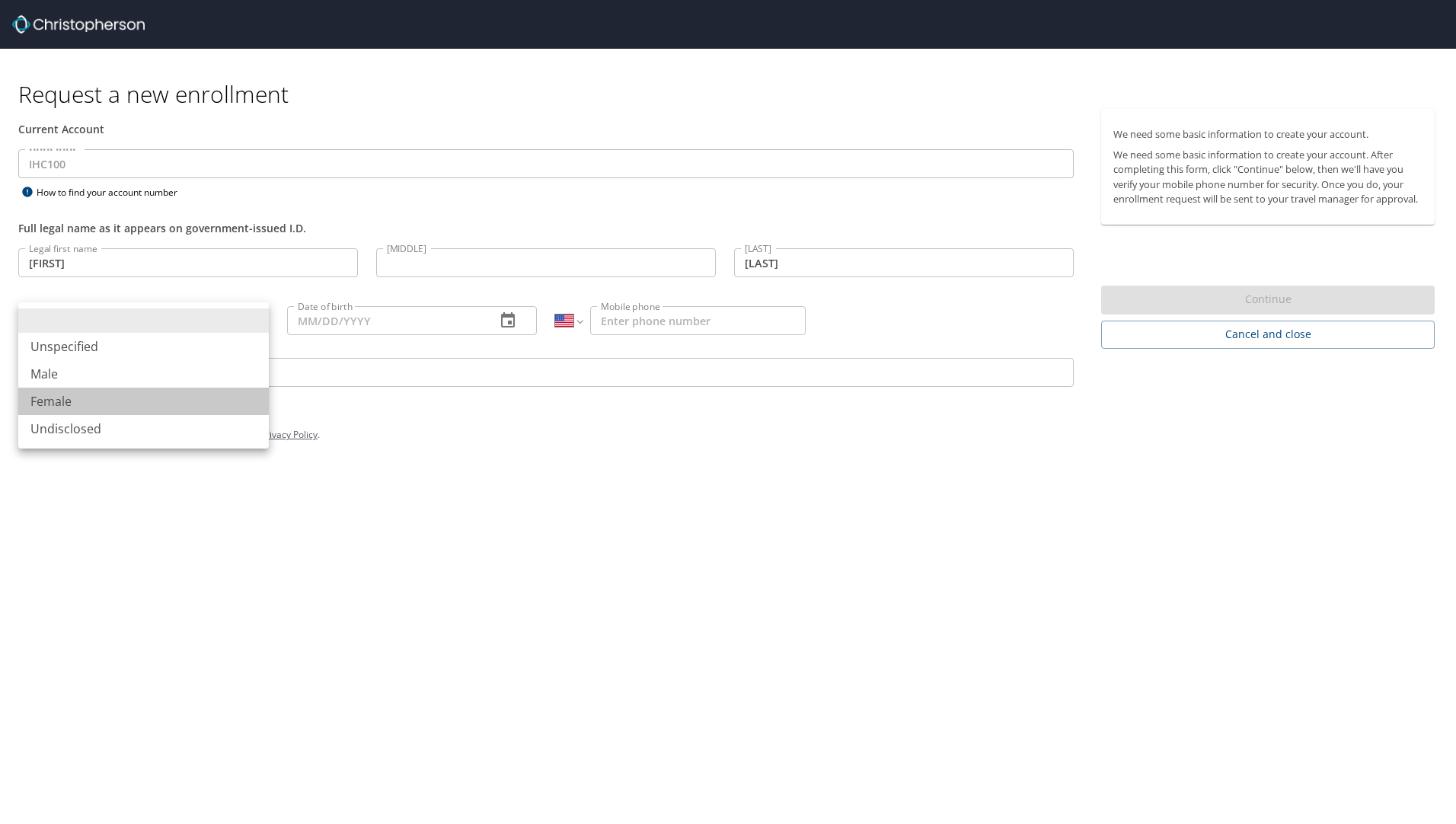 click on "Female" at bounding box center (143, 401) 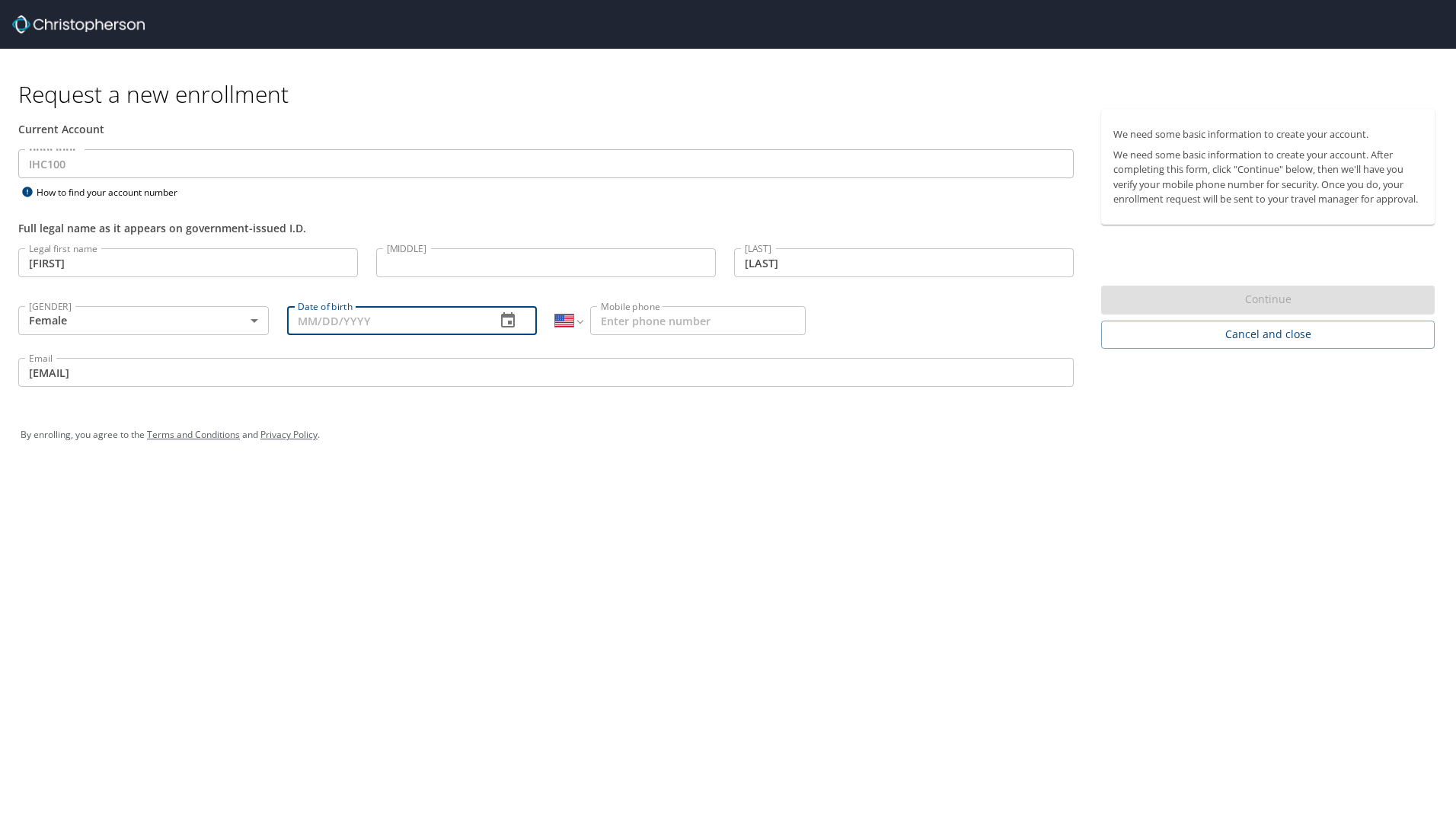 click on "Date of birth" at bounding box center [385, 321] 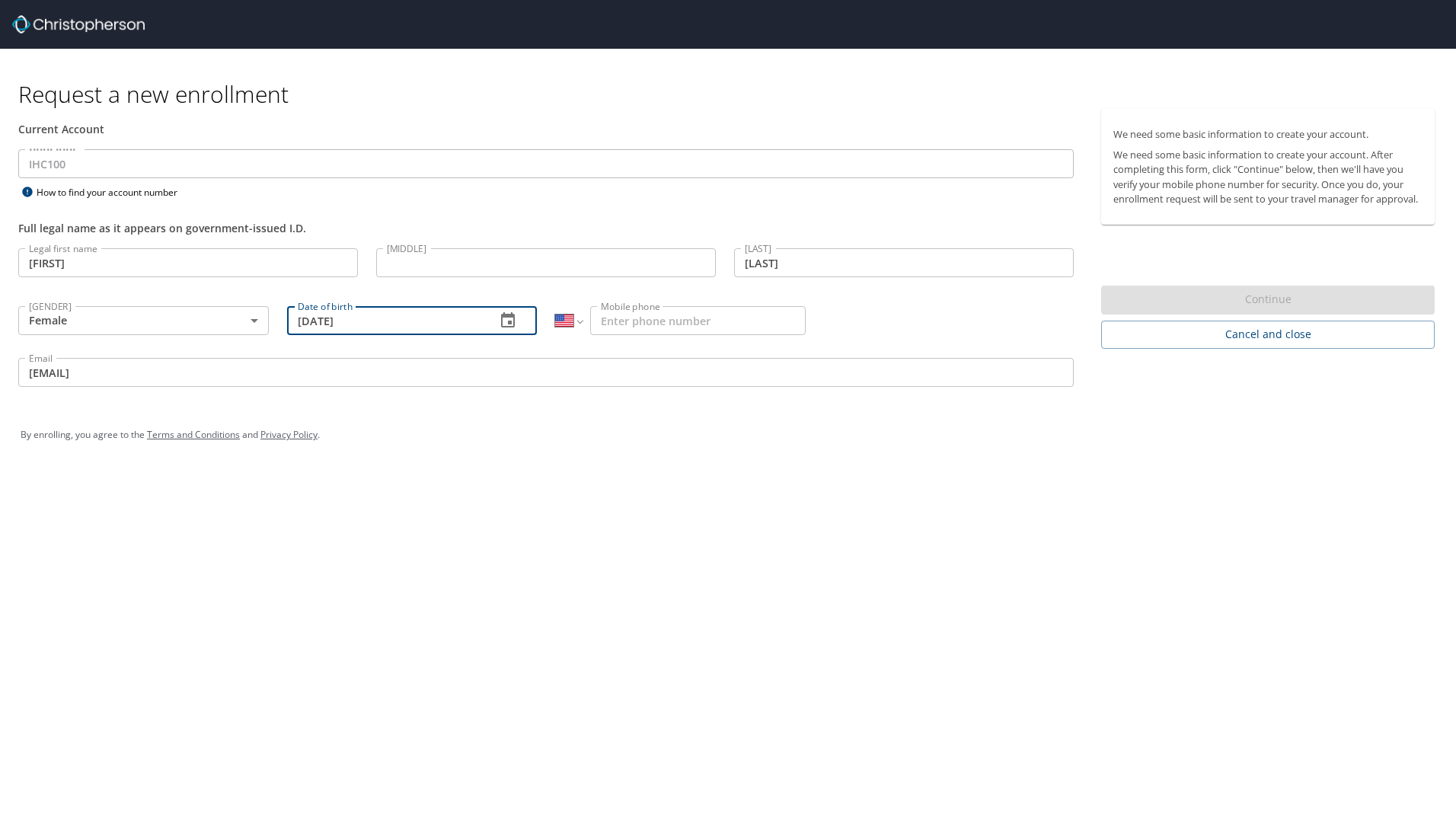 type on "[DATE]" 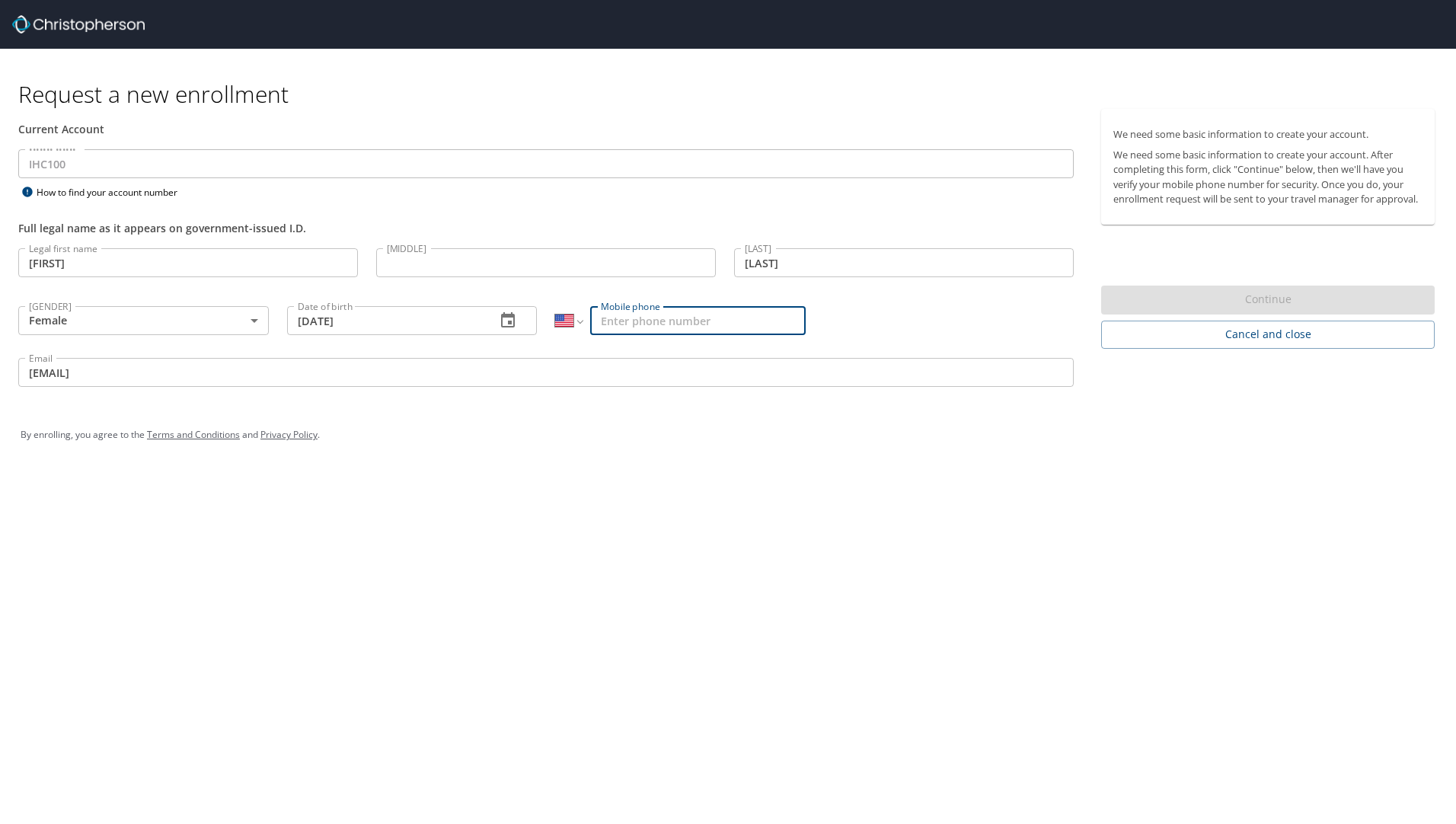 click on "Mobile phone" at bounding box center [698, 321] 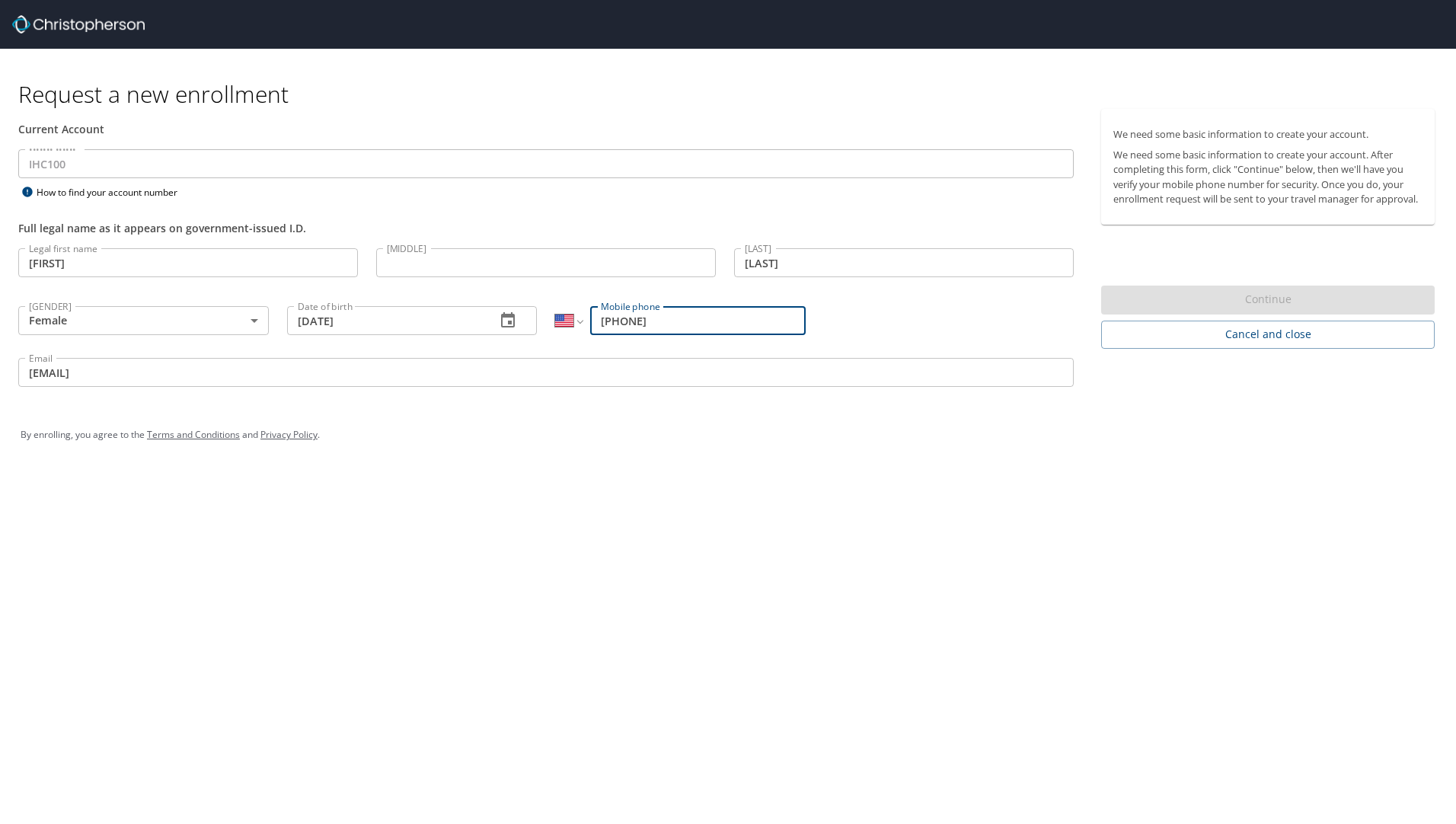 type on "[PHONE]" 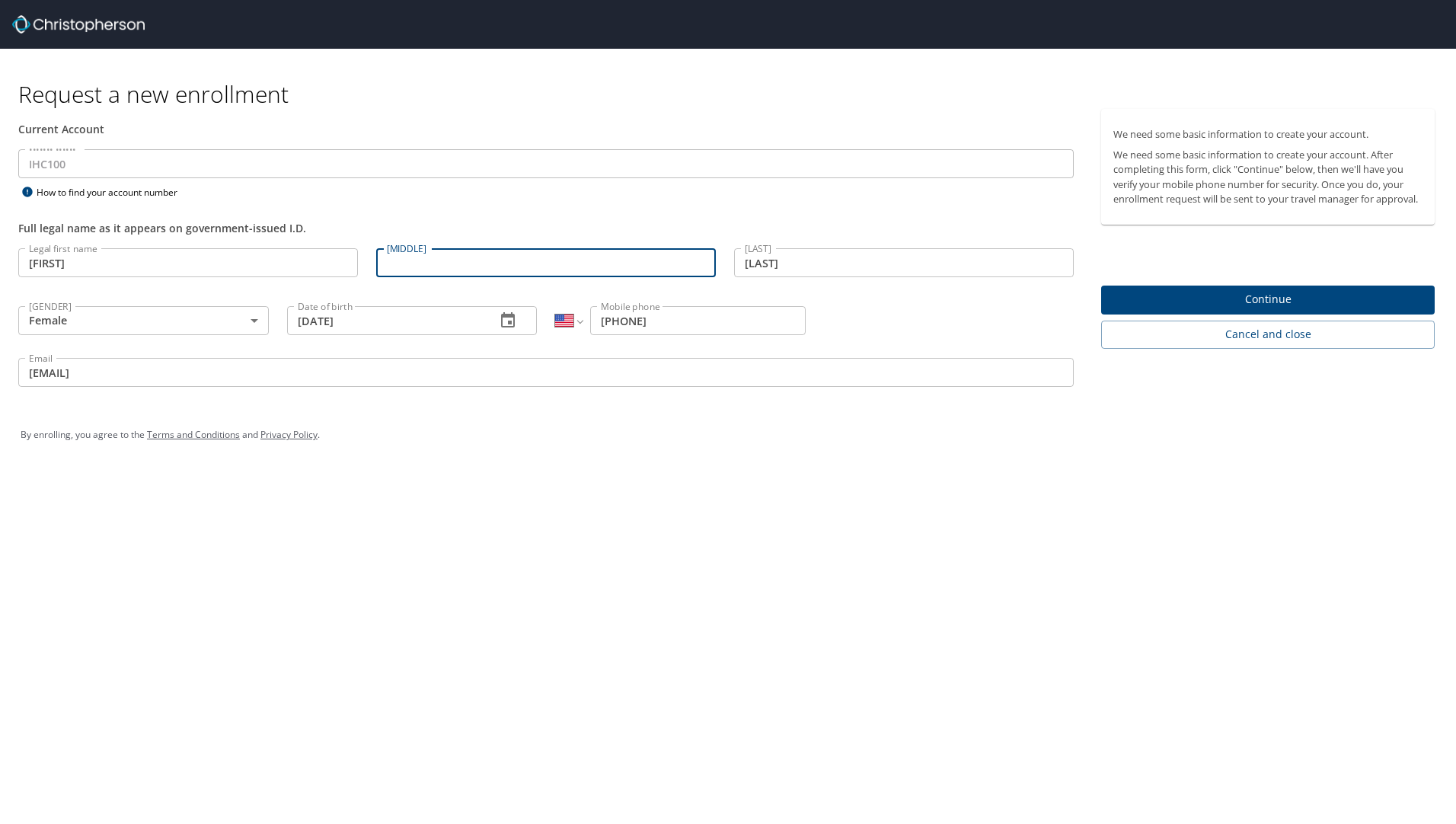 click on "By enrolling, you agree to the Terms and Conditions and Privacy Policy." at bounding box center (728, 435) 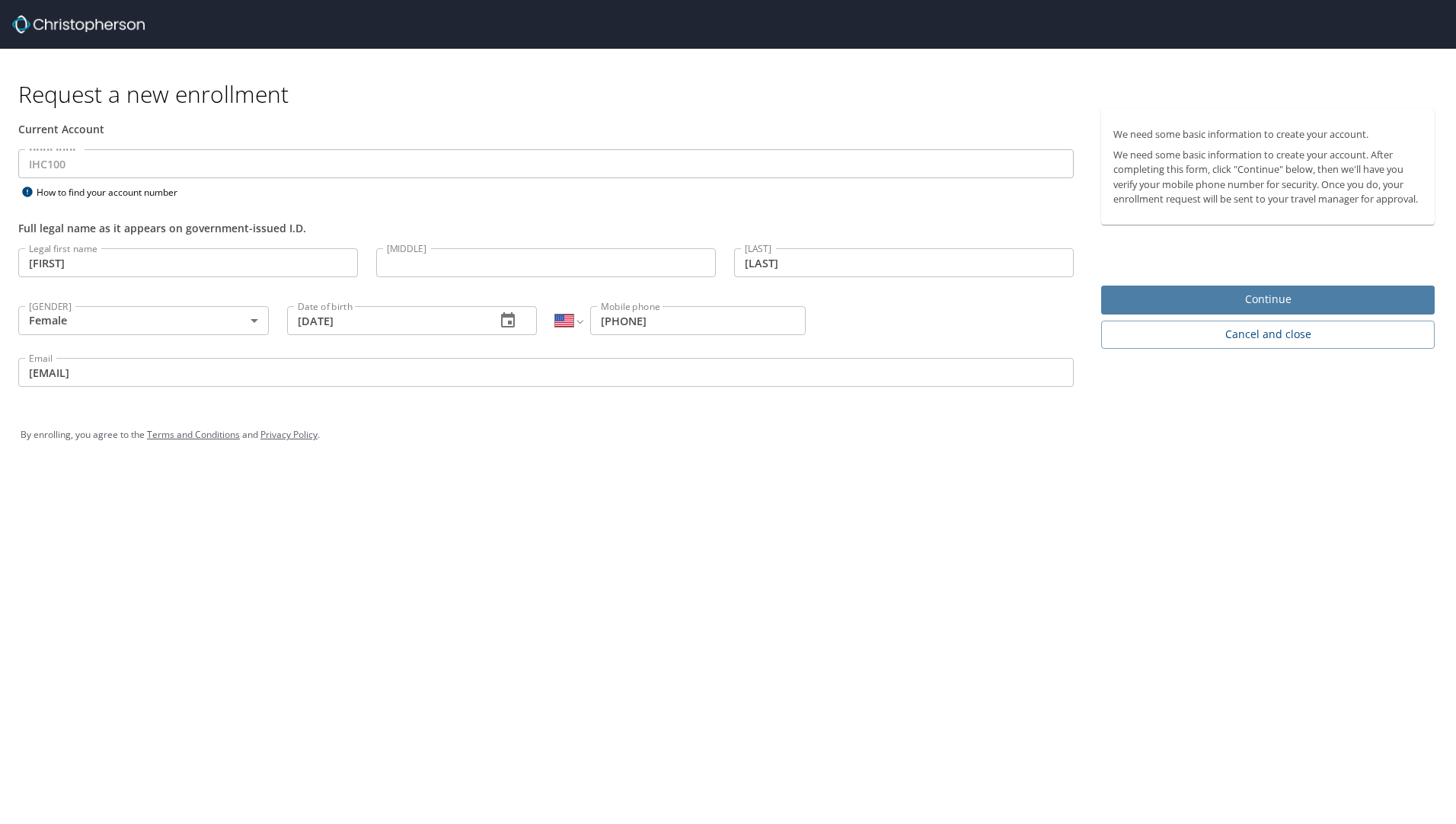click on "Continue" at bounding box center (1268, 299) 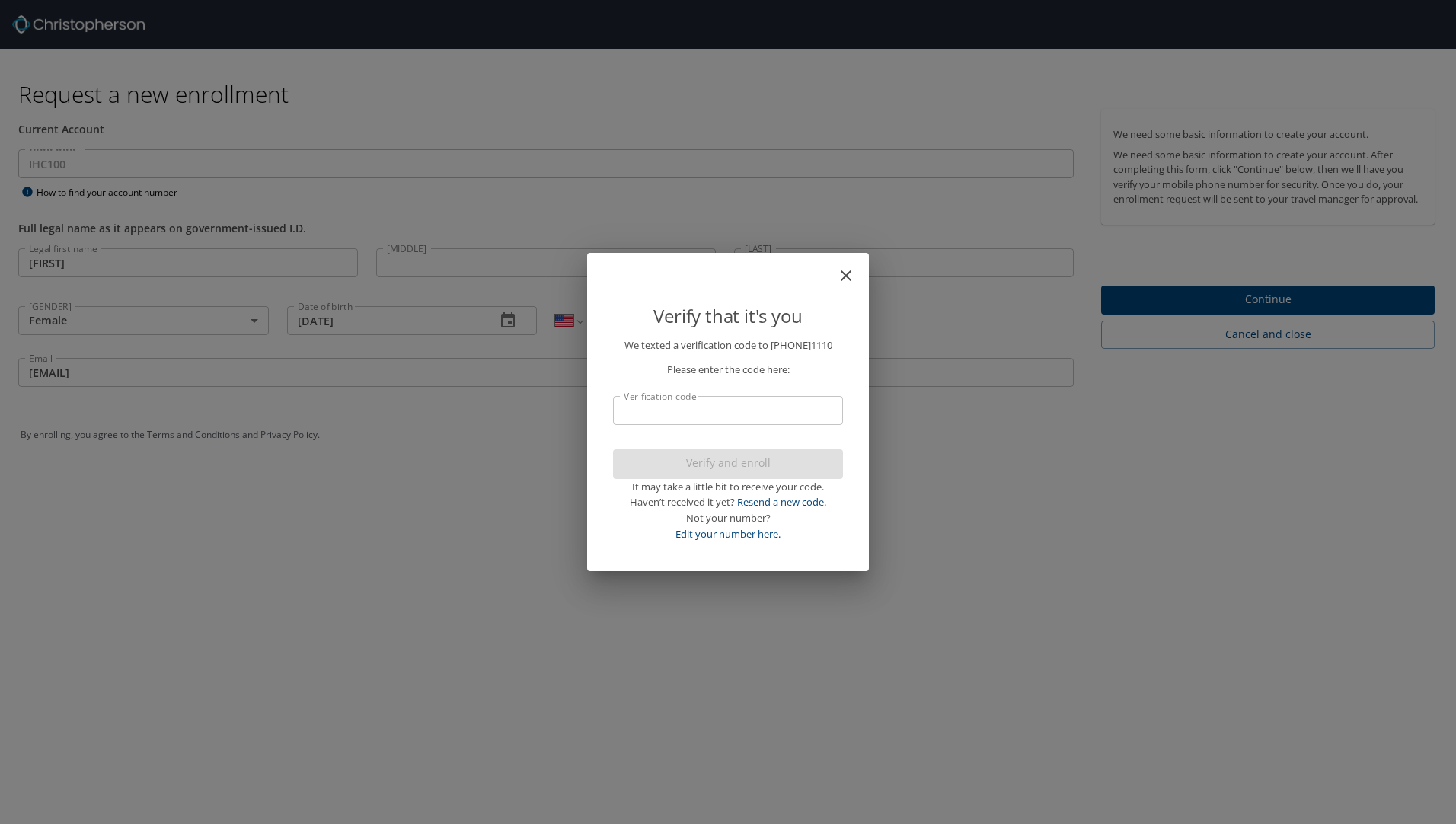 click on "Verification code" at bounding box center (728, 410) 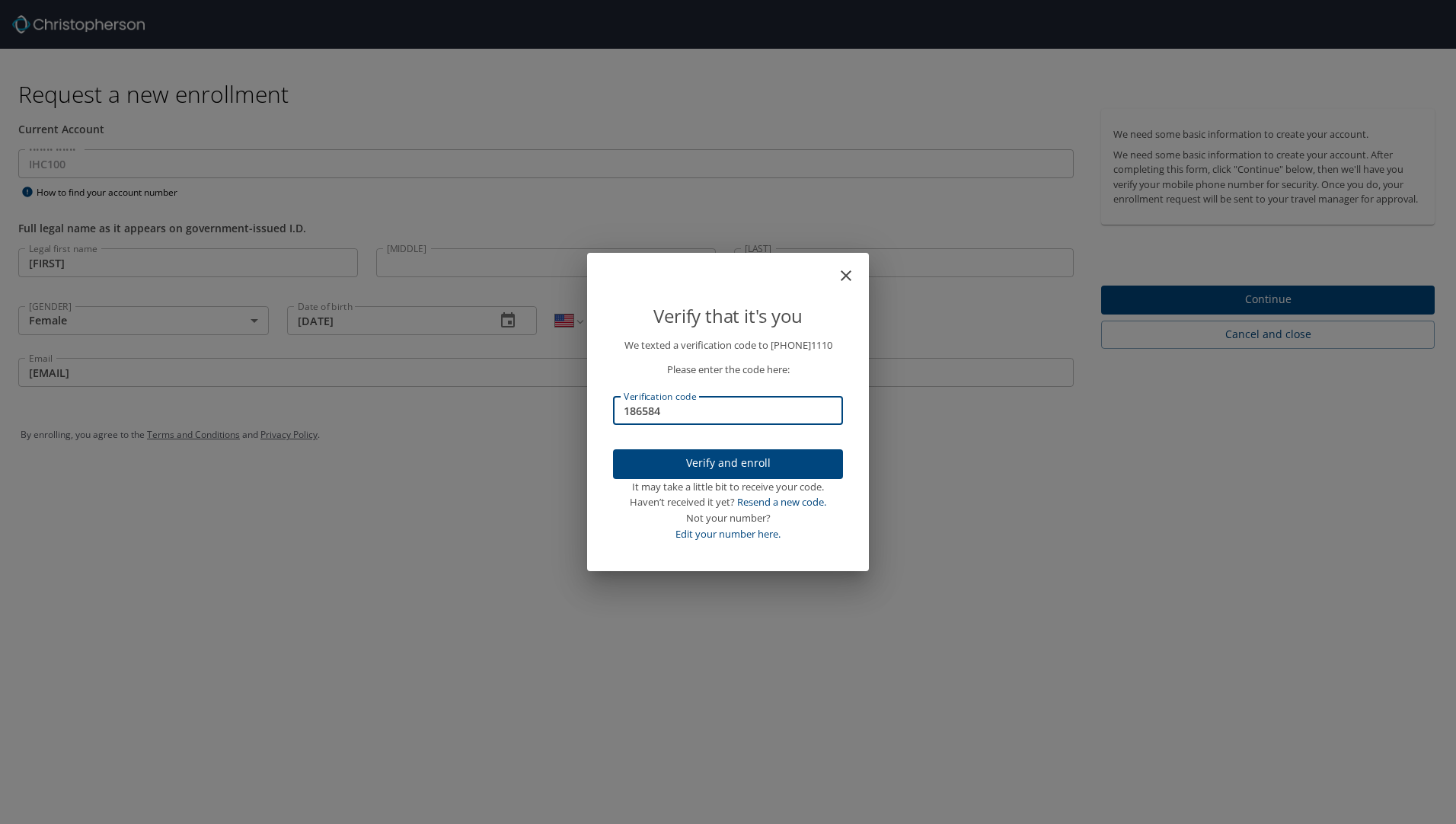 type on "186584" 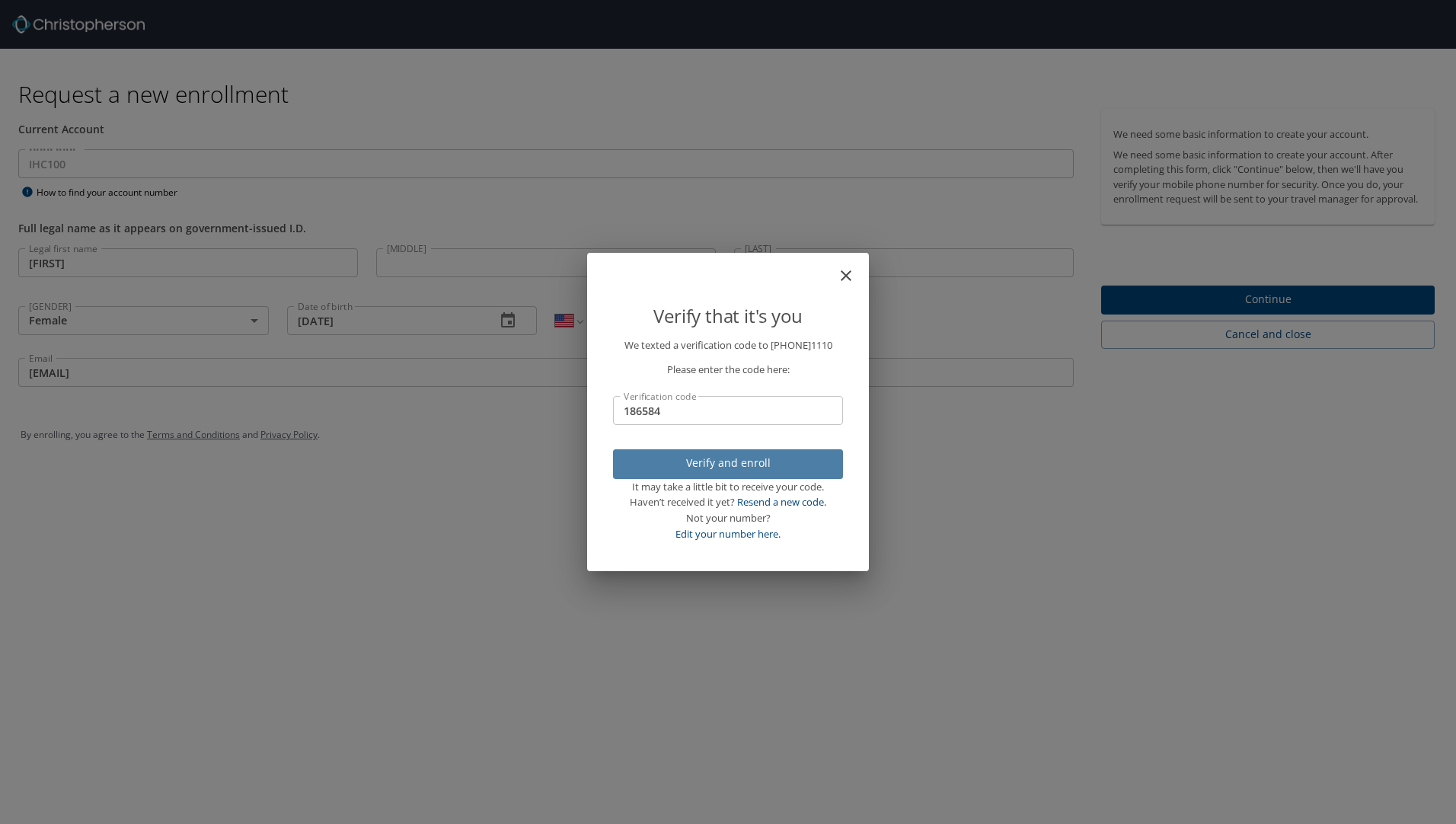 click on "Verify and enroll" at bounding box center [728, 463] 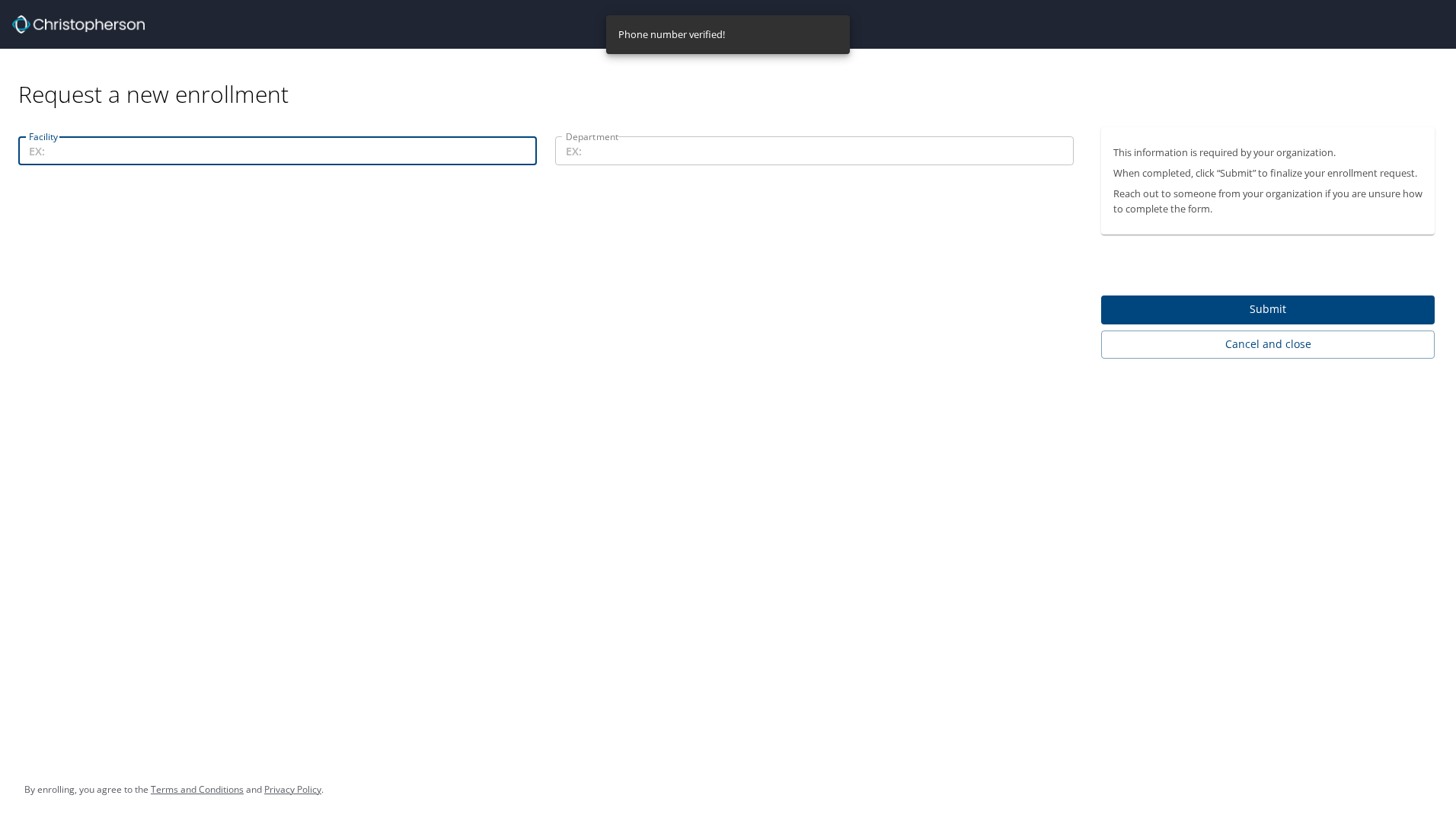 click on "Facility" at bounding box center (277, 151) 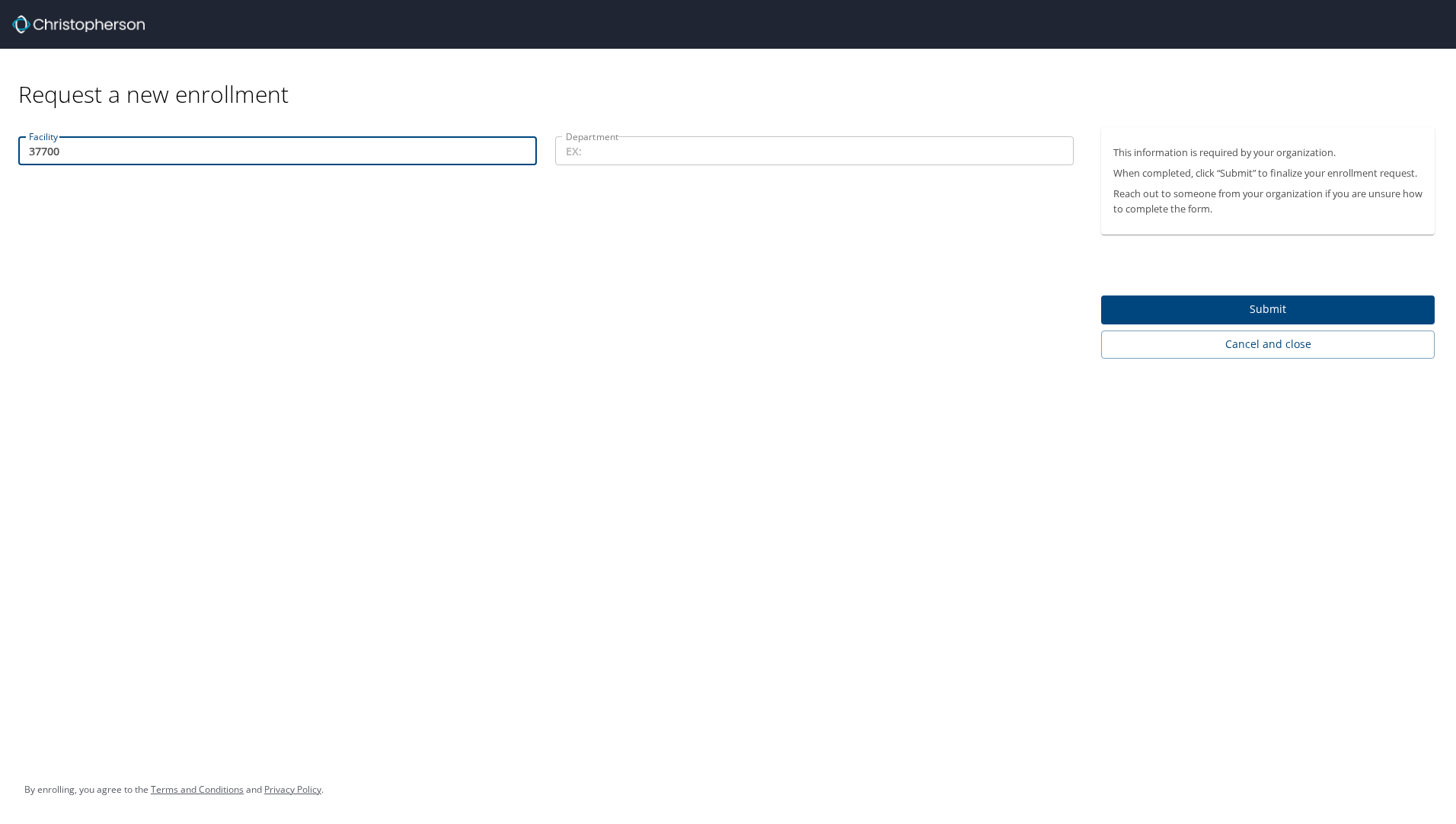 type on "37700" 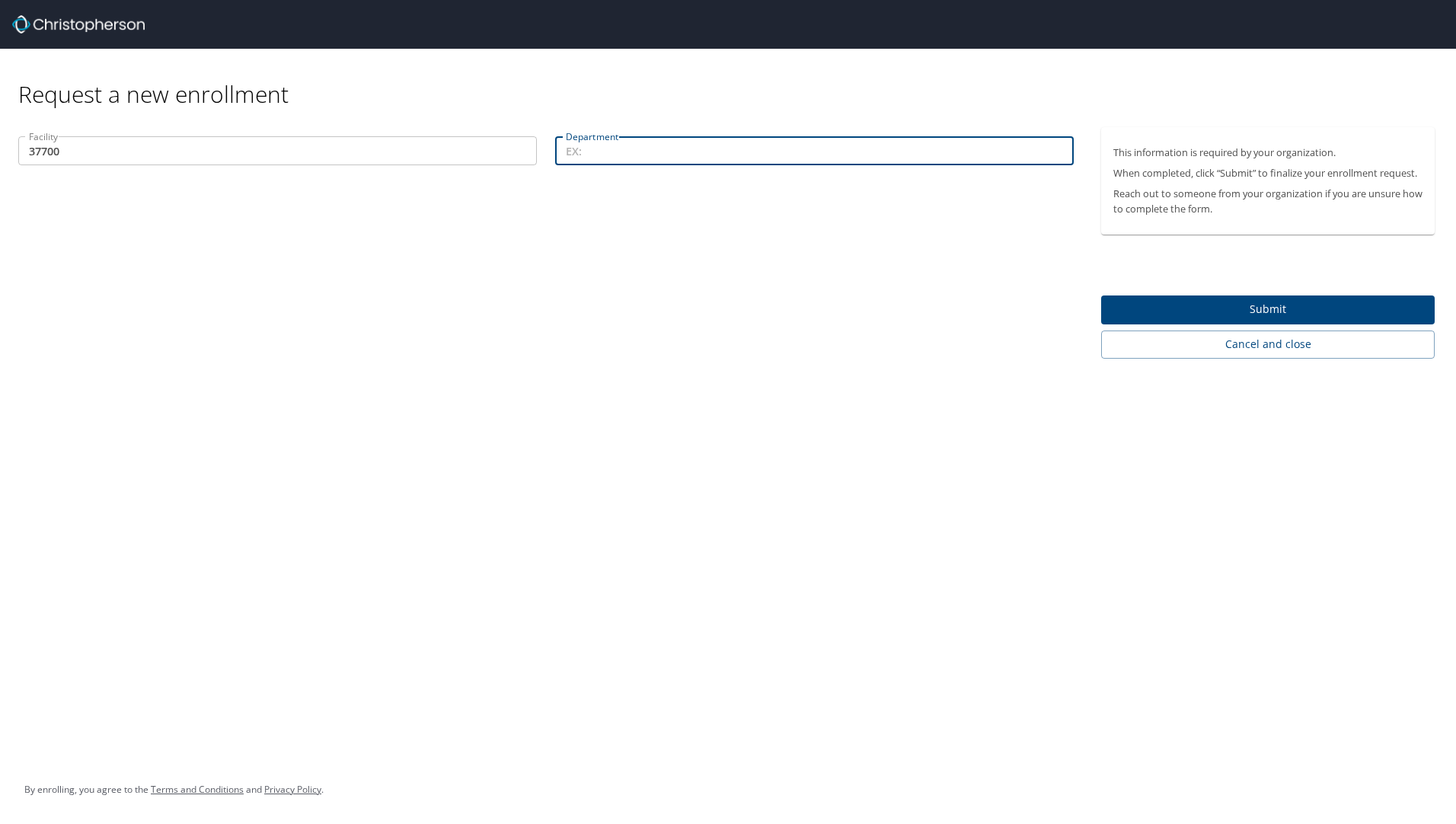 click on "Department" at bounding box center (814, 151) 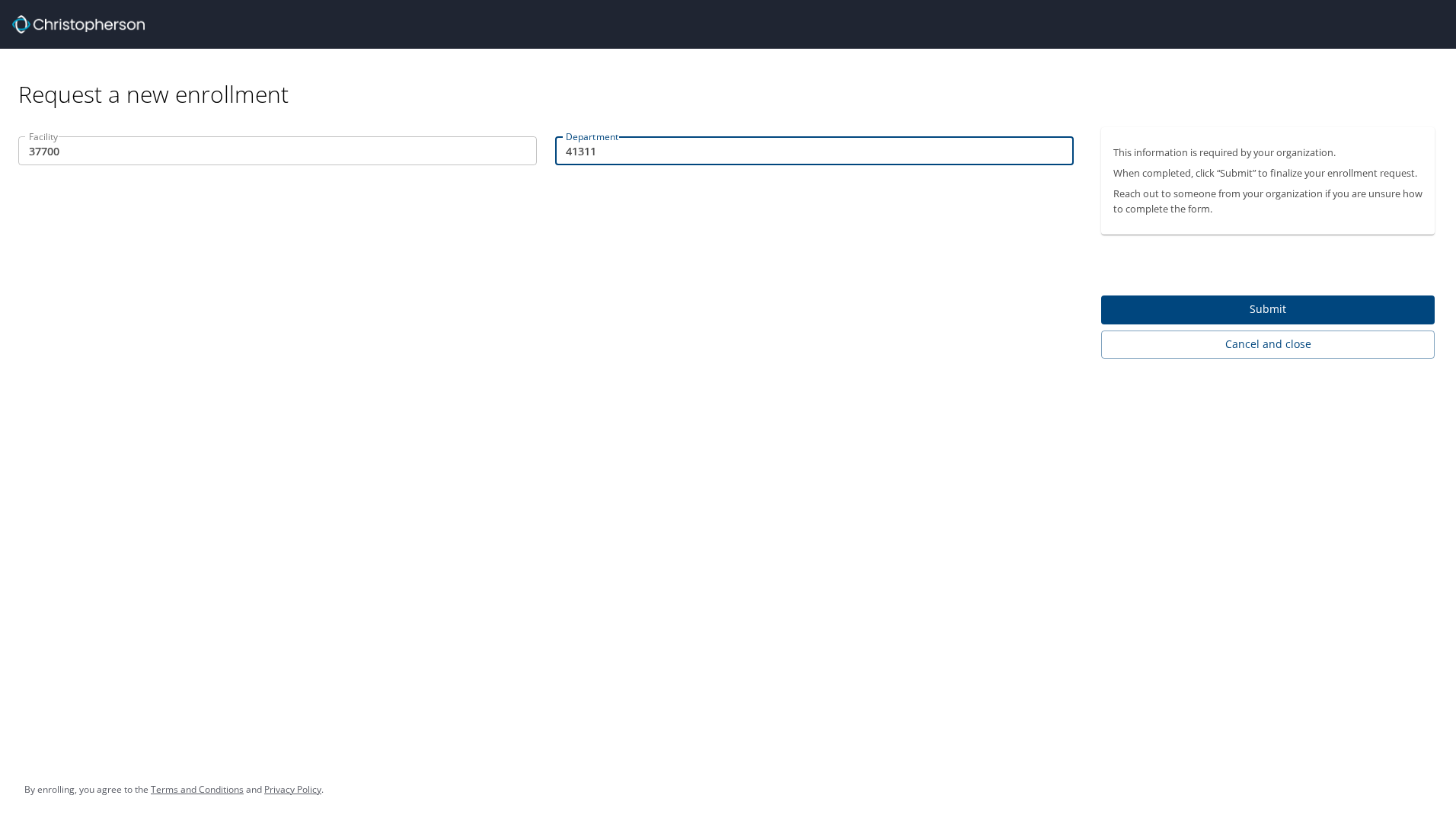 type on "41311" 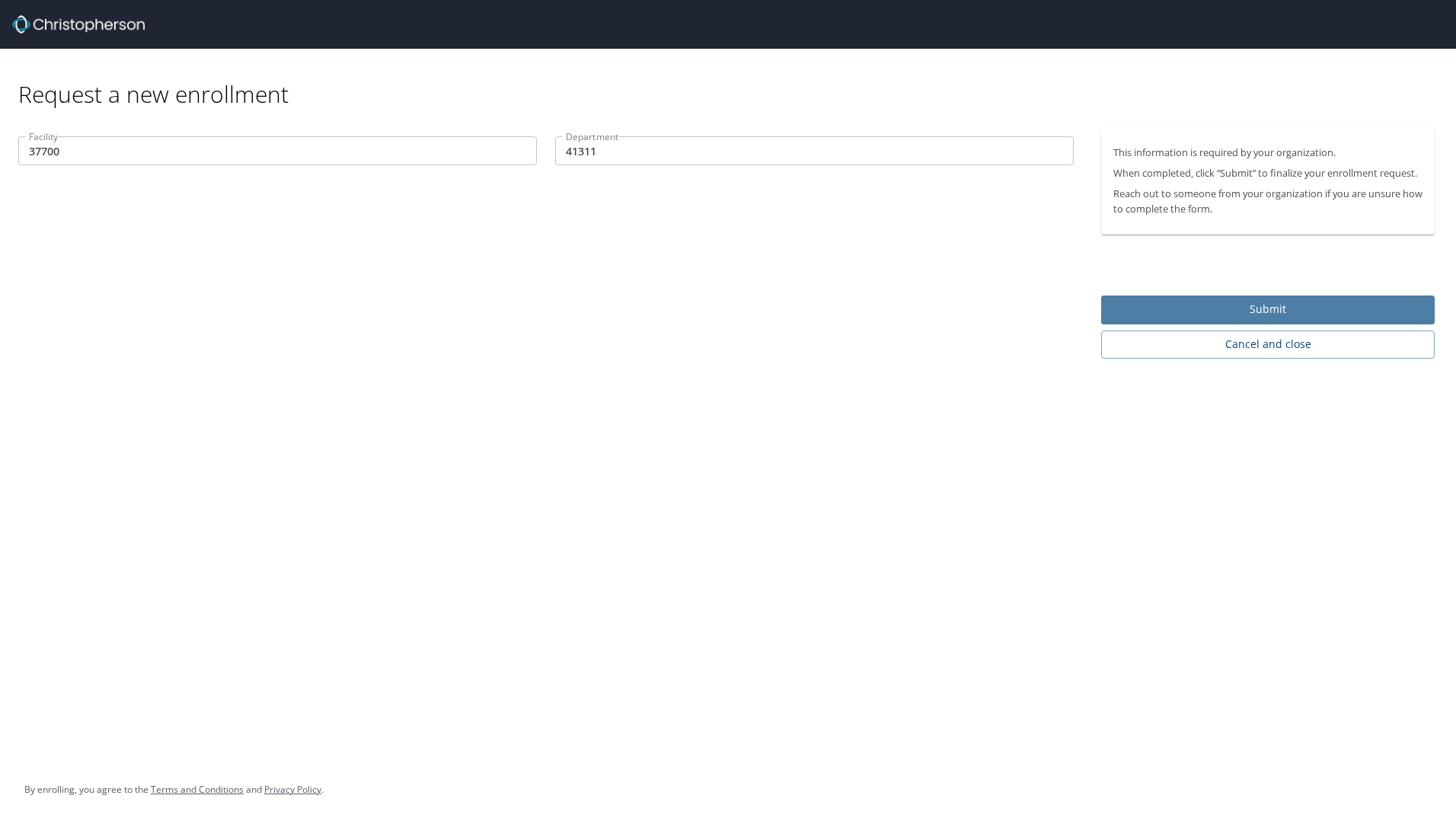 click on "Submit" at bounding box center (1268, 309) 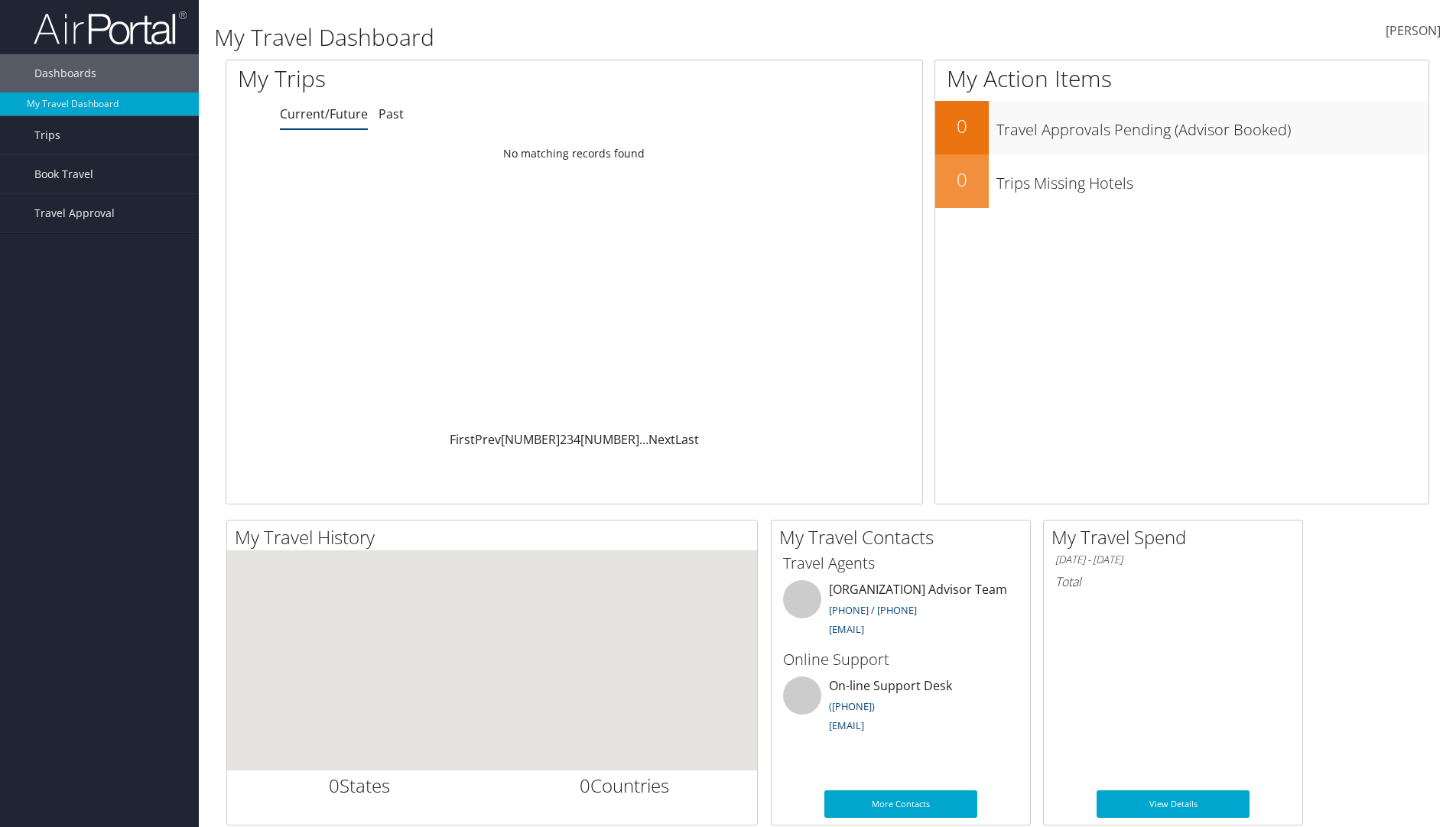 scroll, scrollTop: 0, scrollLeft: 0, axis: both 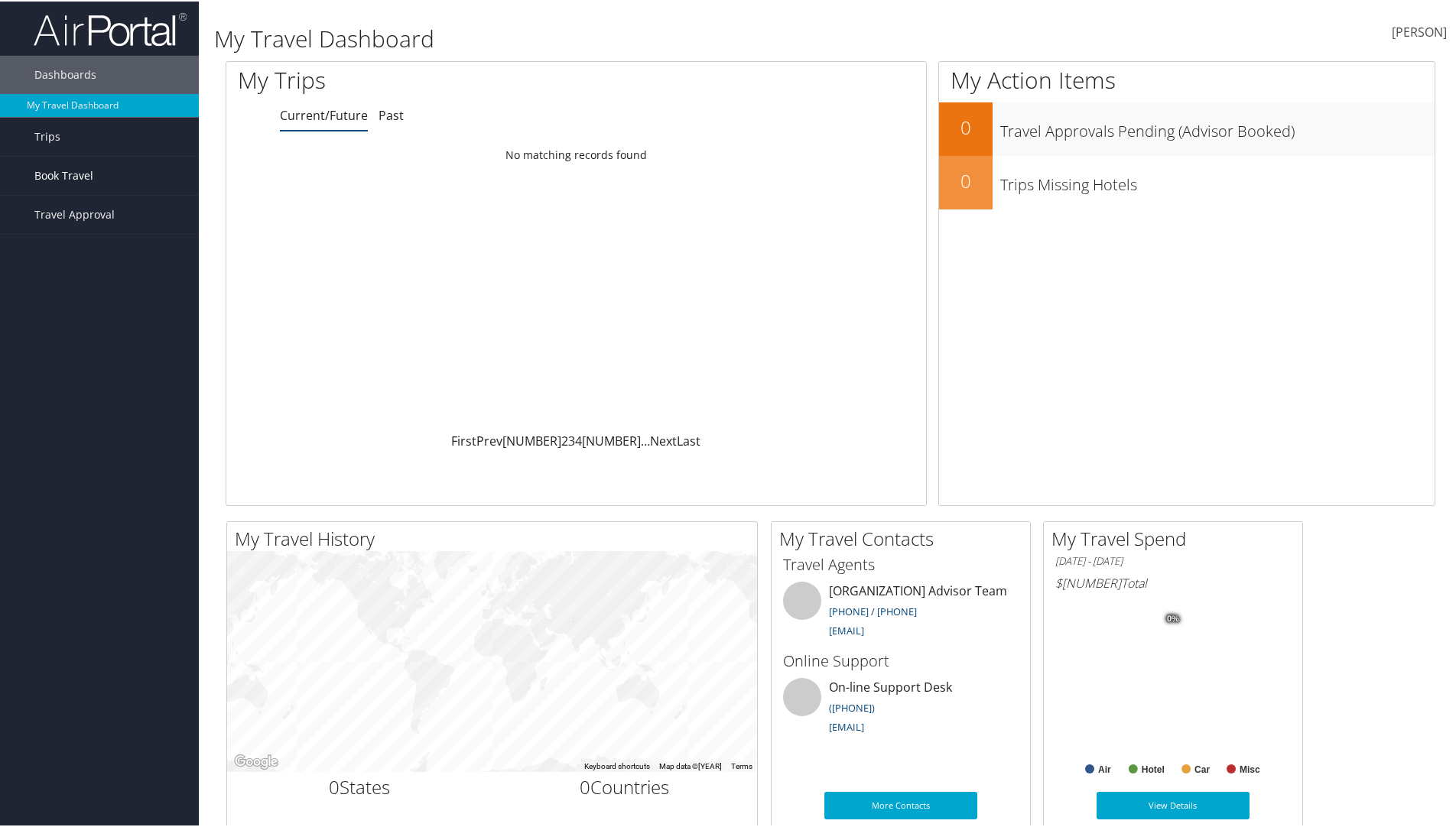click on "Book Travel" at bounding box center [63, 174] 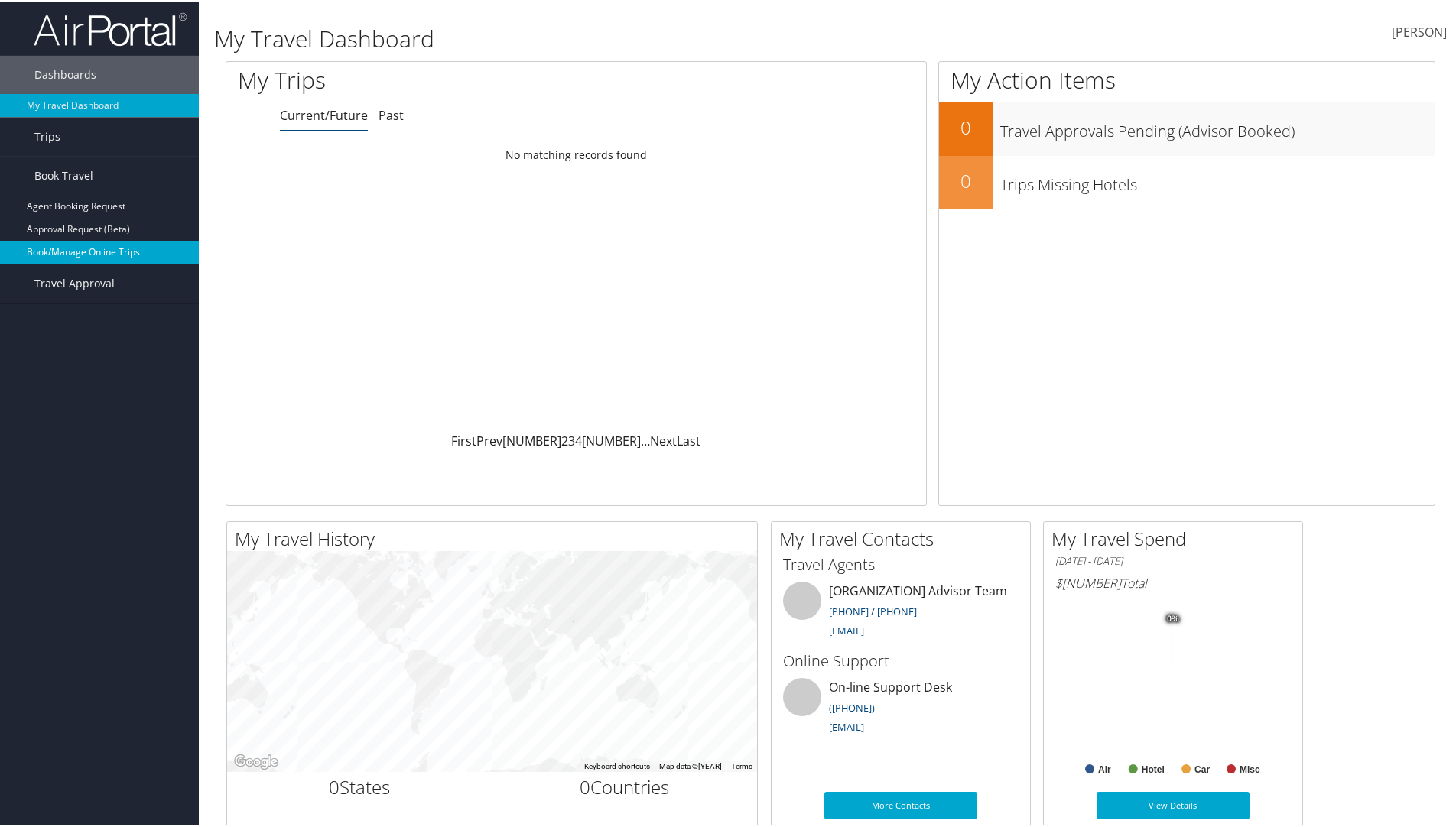 click on "Book/Manage Online Trips" at bounding box center [99, 251] 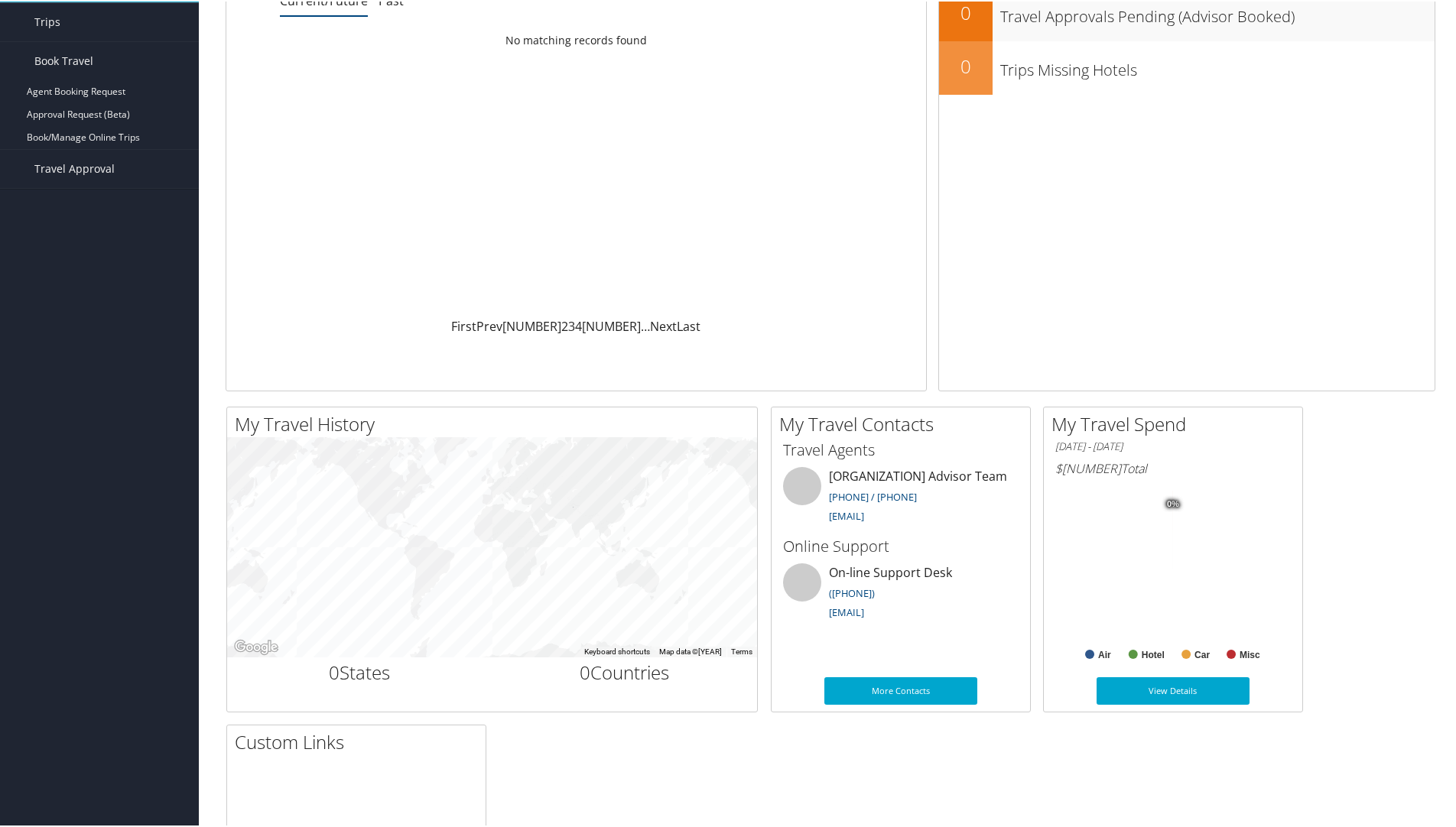 scroll, scrollTop: 114, scrollLeft: 0, axis: vertical 